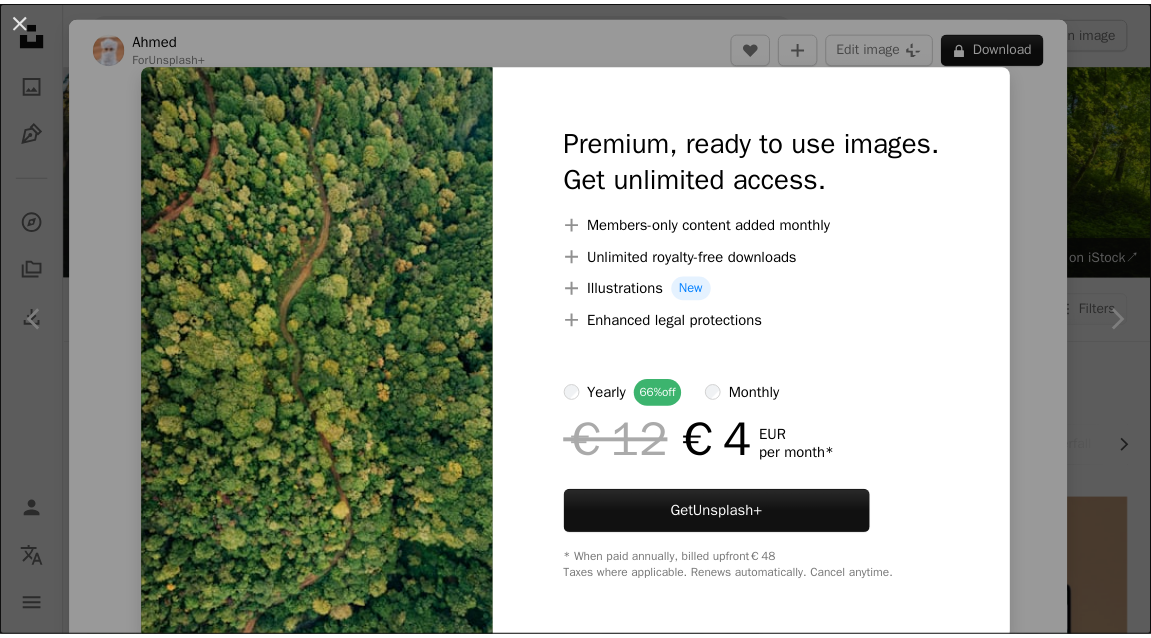 scroll, scrollTop: 632, scrollLeft: 0, axis: vertical 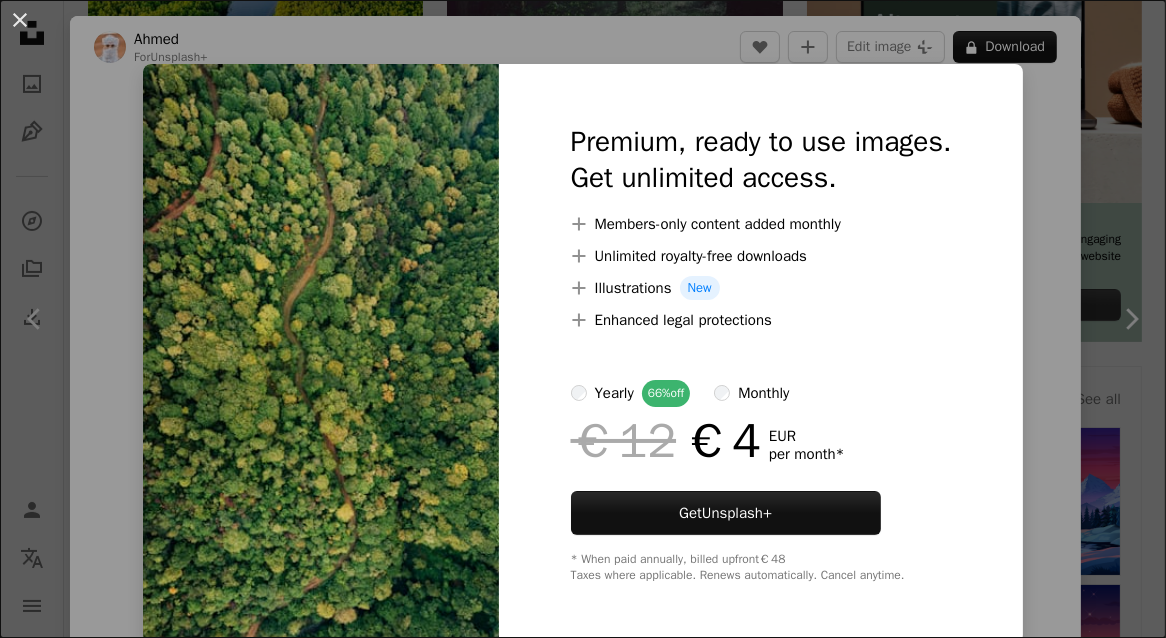 click on "An X shape Premium, ready to use images. Get unlimited access. A plus sign Members-only content added monthly A plus sign Unlimited royalty-free downloads A plus sign Illustrations  New A plus sign Enhanced legal protections yearly 66%  off monthly €12   €4 EUR per month * Get  Unsplash+ * When paid annually, billed upfront  €48 Taxes where applicable. Renews automatically. Cancel anytime." at bounding box center (583, 319) 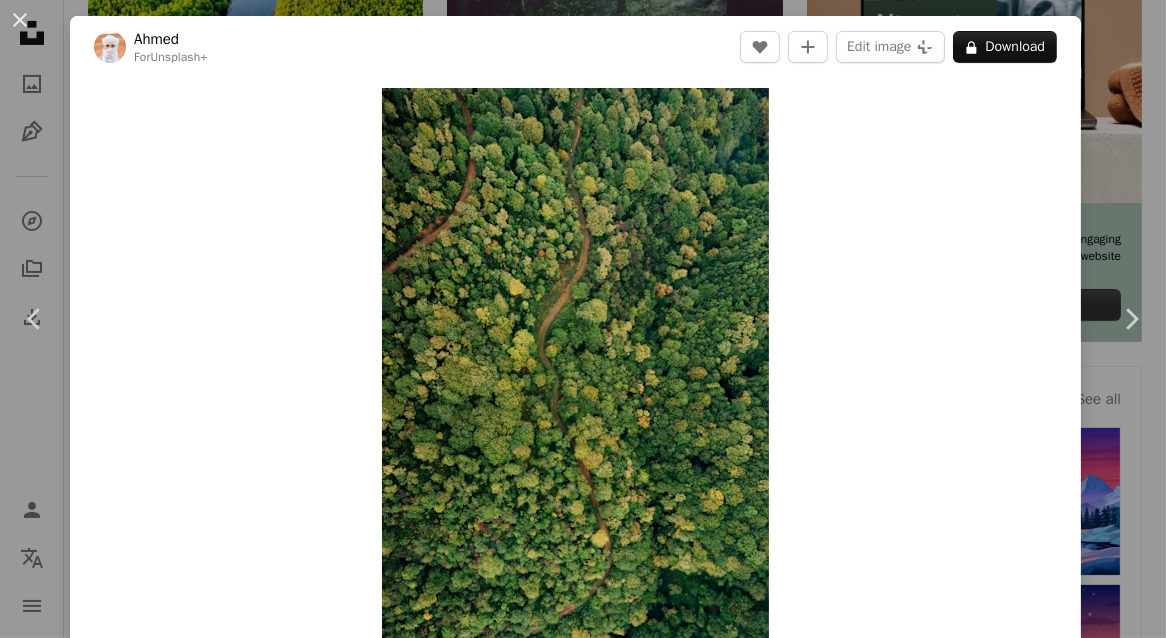 click on "An X shape Chevron left Chevron right [NAME] For Unsplash+ A heart A plus sign Edit image Plus sign for Unsplash+ A lock Download Zoom in Featured in Photos , Nature A forward-right arrow Share More Actions Calendar outlined Published on October 25, 2022 Safety Licensed under the Unsplash+ License forest texture green nature wallpapers backgrounds greenery evergreen forest summer forest dense forest cover image nature trees Creative Commons images From this series Plus sign for Unsplash+ Related images Plus sign for Unsplash+ A heart A plus sign [NAME] For Unsplash+ A lock Download Plus sign for Unsplash+ A heart A plus sign Unsplash+ Community For Unsplash+ A lock Download Plus sign for Unsplash+ A heart A plus sign Unsplash+ Community For Unsplash+ A lock Download Plus sign for Unsplash+ A heart A plus sign Unsplash+ Community For Unsplash+ A lock Download Plus sign for Unsplash+ A heart A plus sign Unsplash+ Community For Unsplash+ A lock Download Plus sign for Unsplash+ A heart [NAME]" at bounding box center (583, 319) 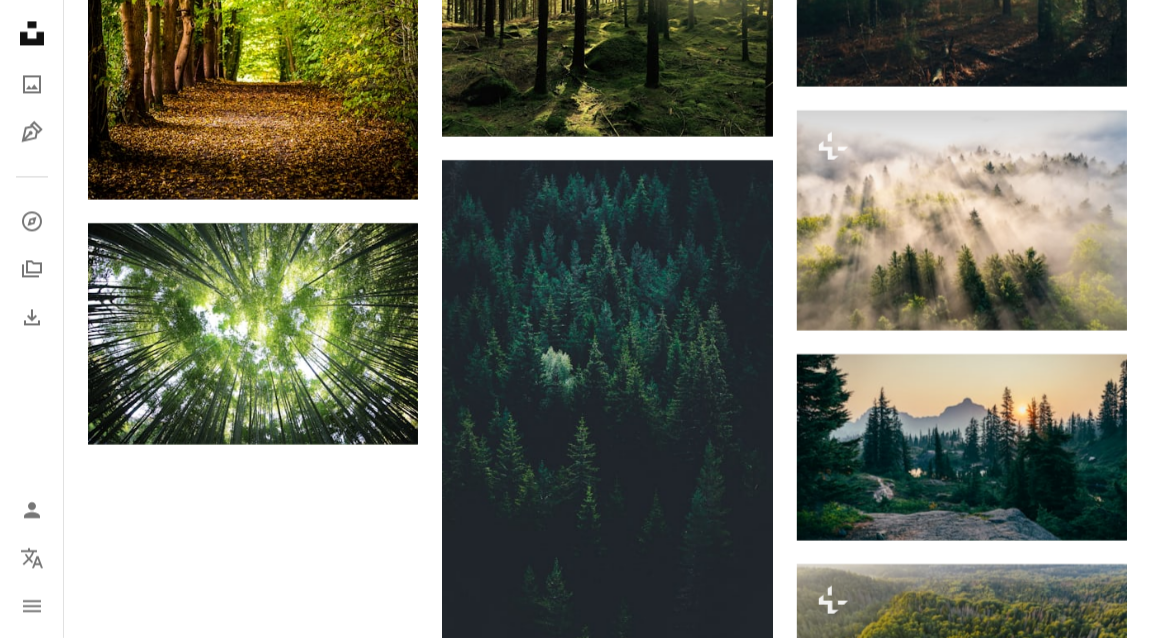 scroll, scrollTop: 2088, scrollLeft: 0, axis: vertical 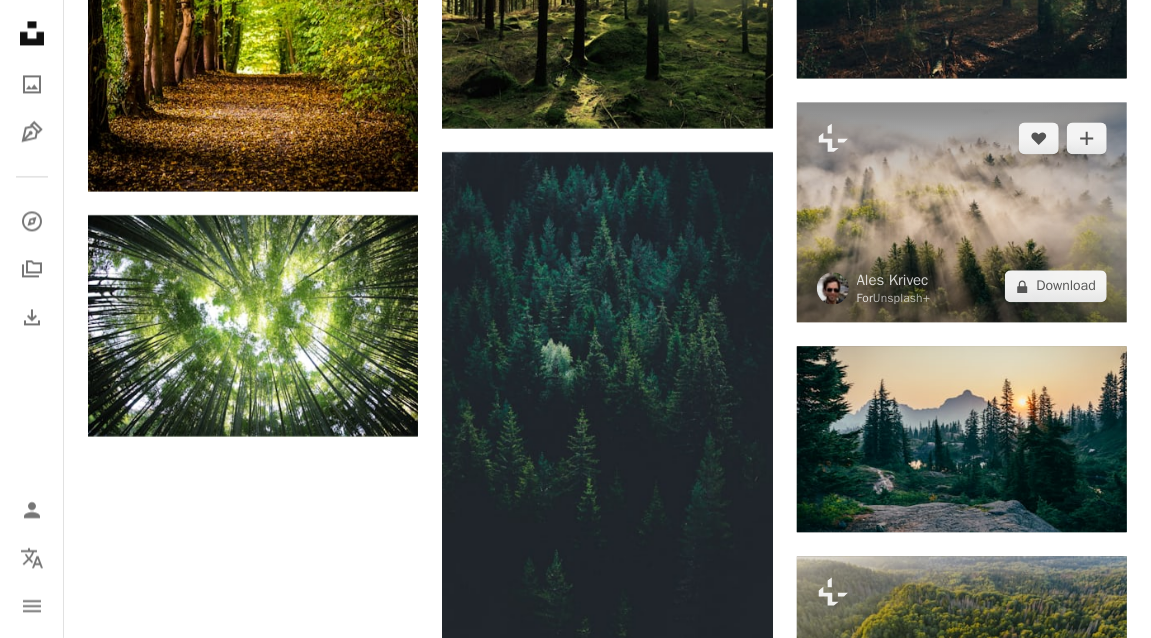 click at bounding box center [962, 212] 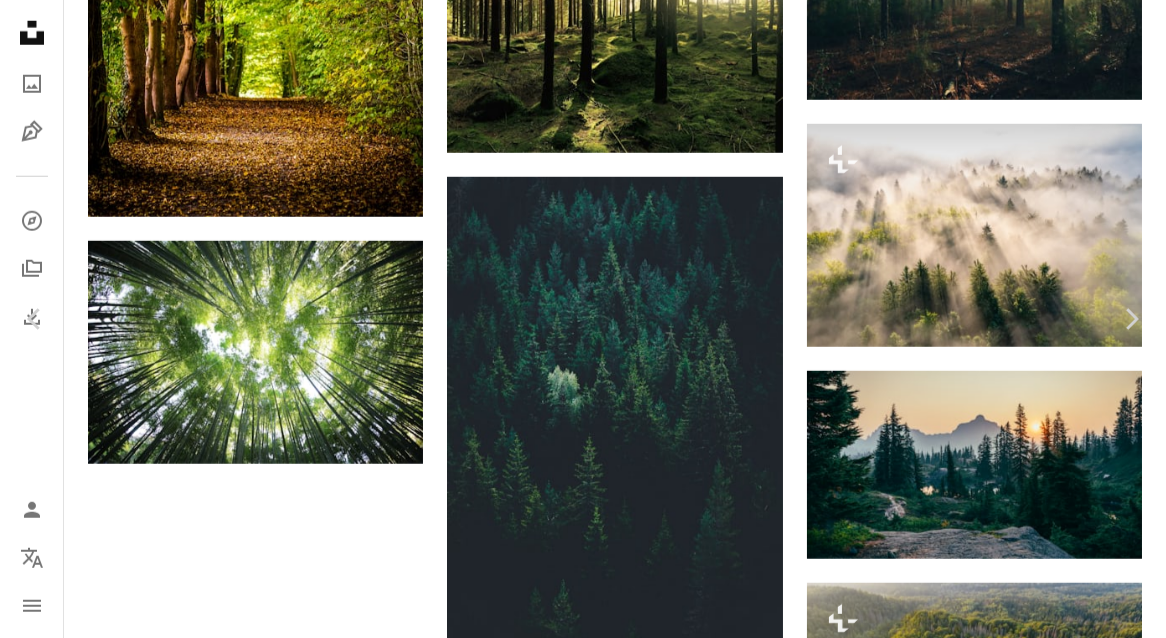 click on "A X shape Unsplash uses cookies and similar technologies to secure our site, provide useful features to free and paying users, and to ensure optimal performance. By clicking "Accept all cookies" or closing this prompt, you consent to the use of all cookies. By clicking "Accept essential only", you consent only to the use of cookies that are strictly necessary for the site to function. See our  Cookie Policy  for more info. Manage cookies Accept essential only Accept all cookies Unsplash logo Unsplash Home A photo Pen Tool A compass A stack of folders Download Person Localization icon navigation menu A magnifying glass ****** An X shape Visual search Get Unsplash+ Log in Submit an image Browse premium images on iStock  |  20% off at iStock  ↗ Browse premium images on iStock 20% off at iStock  ↗ View more  ↗ View more on iStock  ↗ A photo Photos   114k Pen Tool Illustrations   611 A stack of folders Collections   450k A group of people Users   1.2k A copyright icon © License Arrow down Aspect ratio" at bounding box center (583, 41) 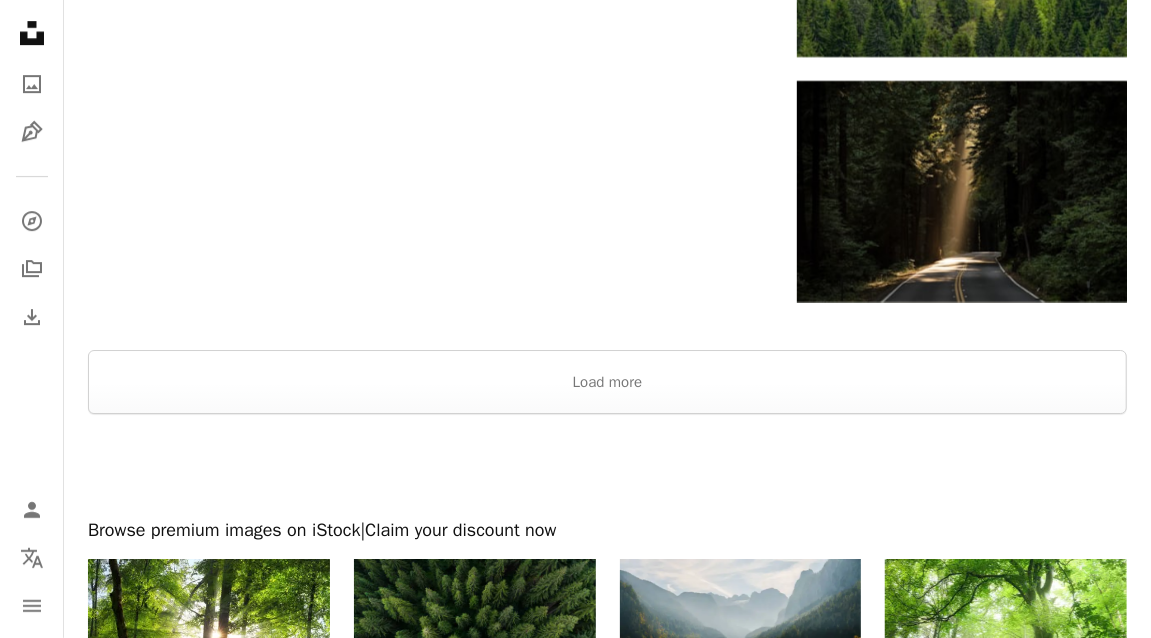 scroll, scrollTop: 3081, scrollLeft: 0, axis: vertical 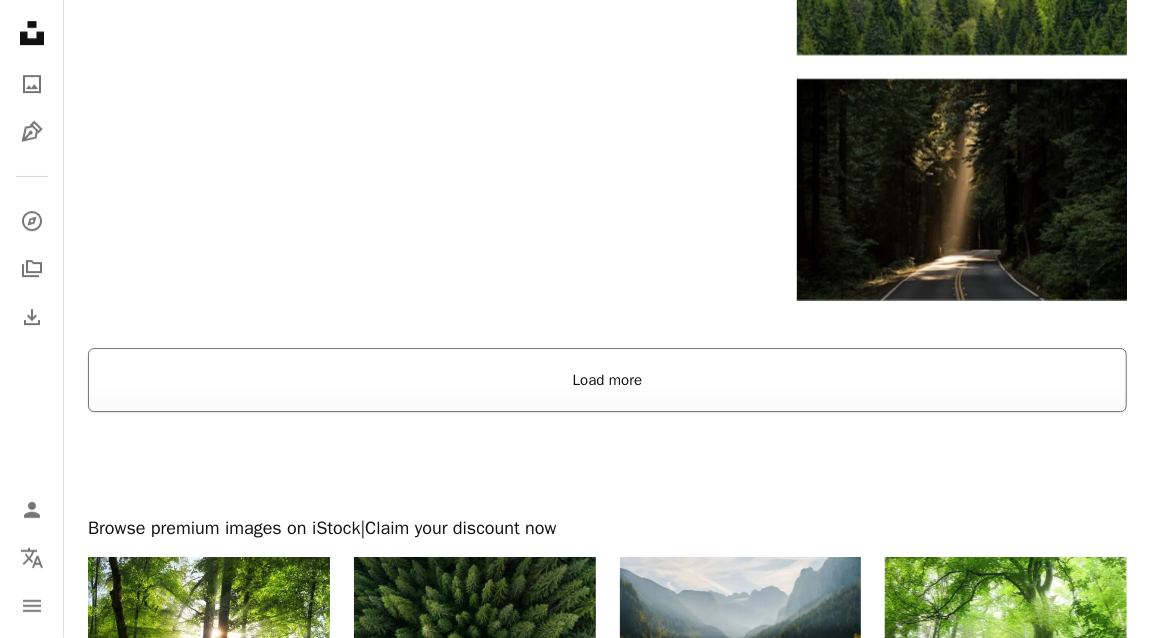 click on "Load more" at bounding box center (607, 380) 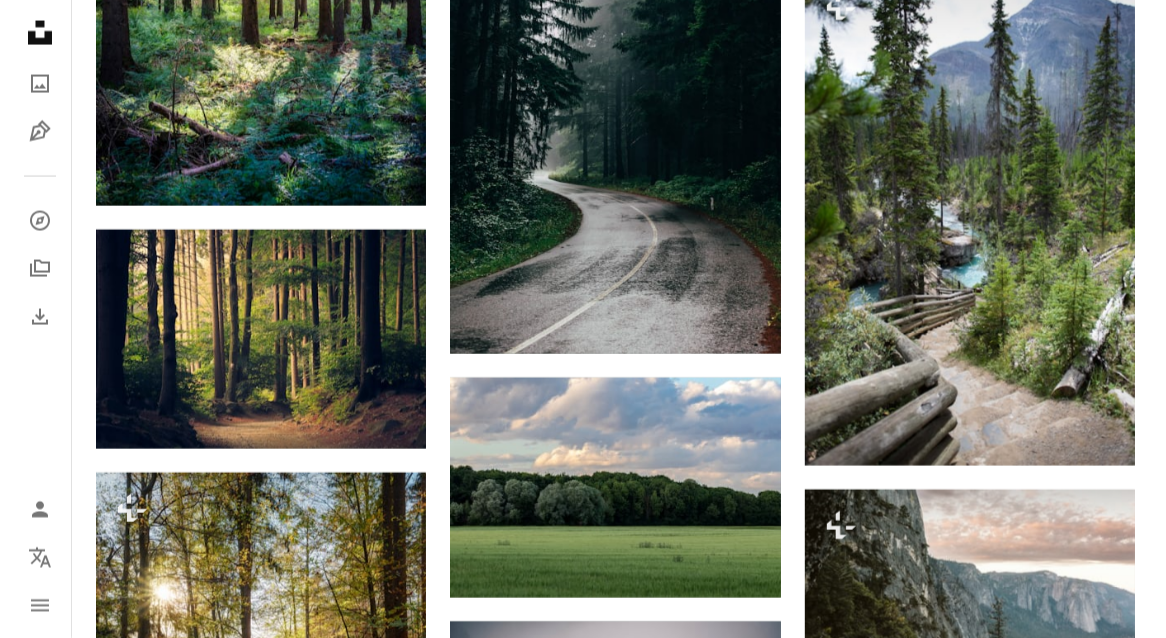 scroll, scrollTop: 5238, scrollLeft: 0, axis: vertical 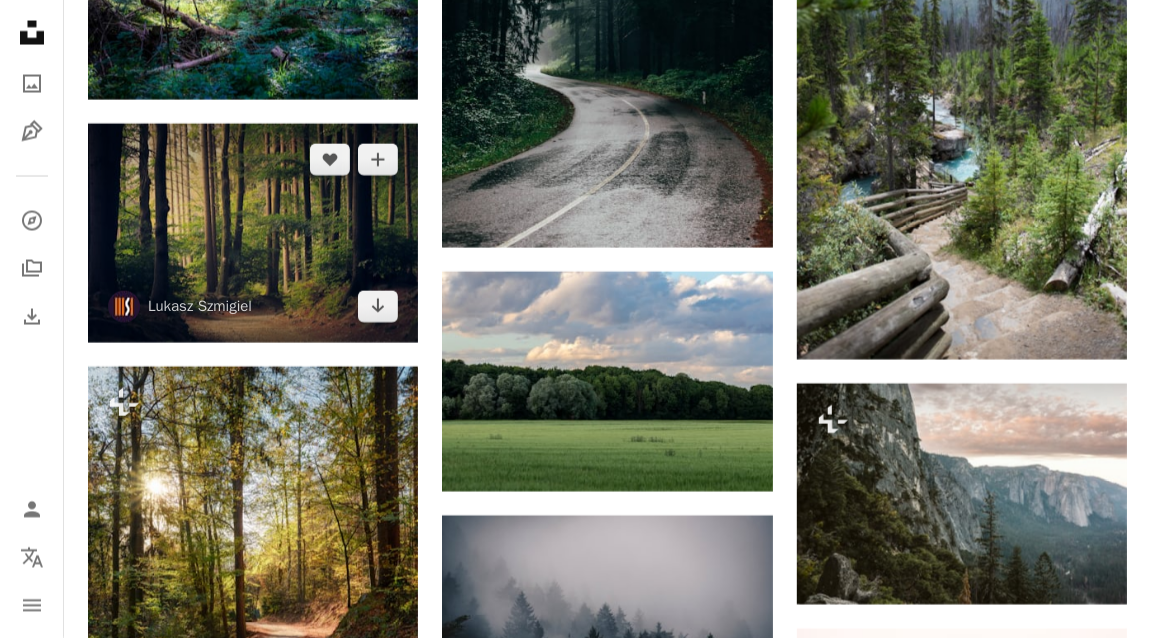 click at bounding box center [253, 234] 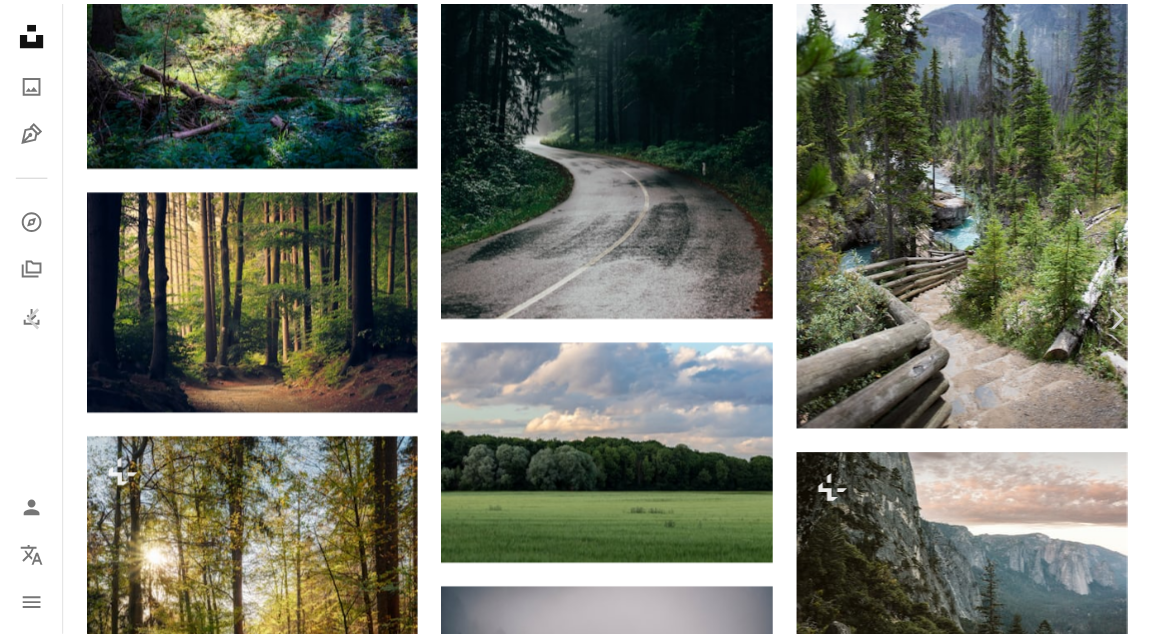 scroll, scrollTop: 3000, scrollLeft: 0, axis: vertical 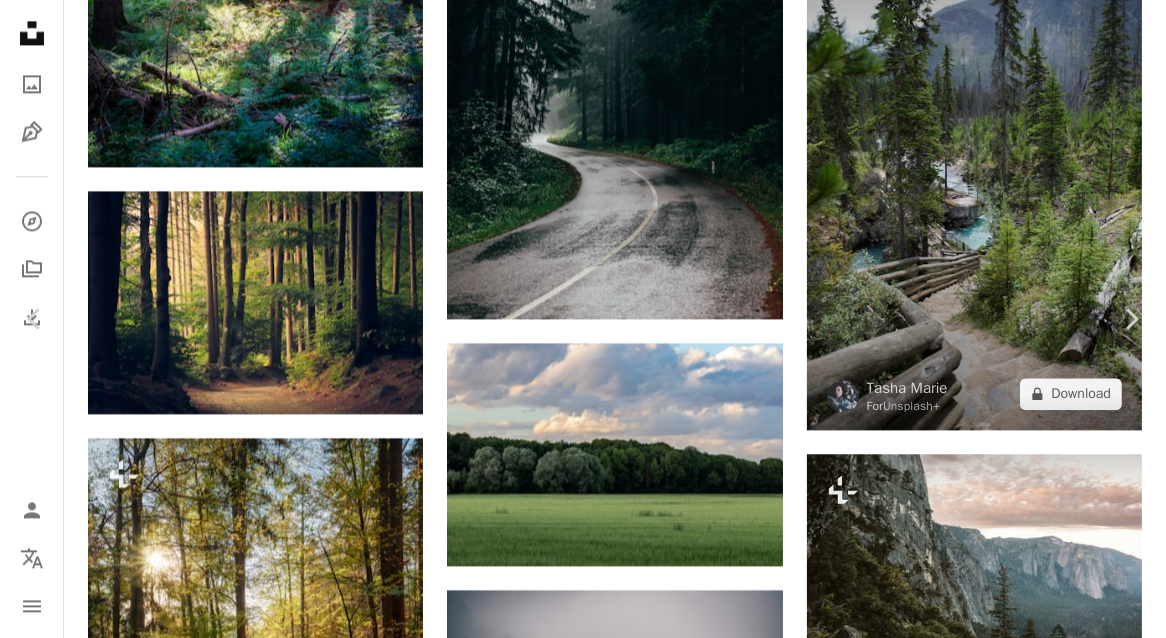 click on "An X shape Chevron left Chevron right Lukasz Szmigiel szmigieldesign A heart A plus sign Edit image   Plus sign for Unsplash+ Download free Chevron down Zoom in Views 174,080,336 Downloads 1,241,243 Featured in Photos A forward-right arrow Share Info icon Info More Actions Beautiful woodland path Calendar outlined Published on  [DATE], [YEAR] Camera Canon, EOS 7D Safety Free to use under the  Unsplash License zoom background forest green road autumn fall wood brown path woods greenery grain dirt forest road forest path forest trees forest light wallpaper background land Free stock photos Browse premium related images on iStock  |  Save 20% with code UNSPLASH20 View more on iStock  ↗ Related images A heart A plus sign Kelly O'Sullivan Available for hire A checkmark inside of a circle Arrow pointing down Plus sign for Unsplash+ A heart A plus sign Getty Images For  Unsplash+ A lock   Download A heart A plus sign Alexandra Available for hire A checkmark inside of a circle Arrow pointing down A heart For" at bounding box center (583, 4218) 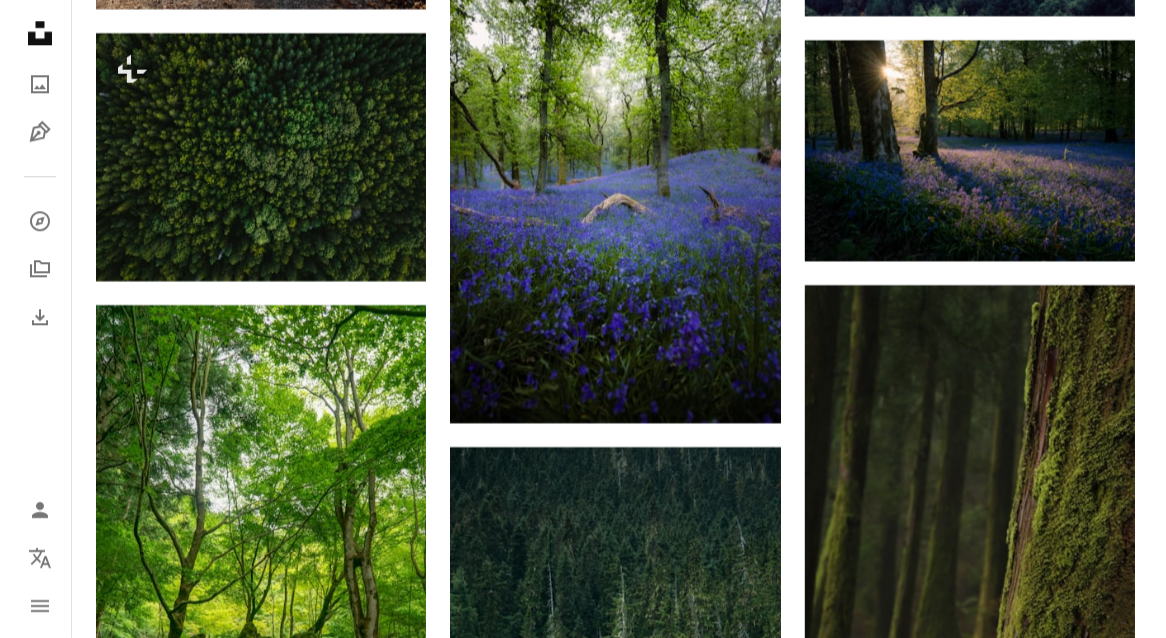 scroll, scrollTop: 6038, scrollLeft: 0, axis: vertical 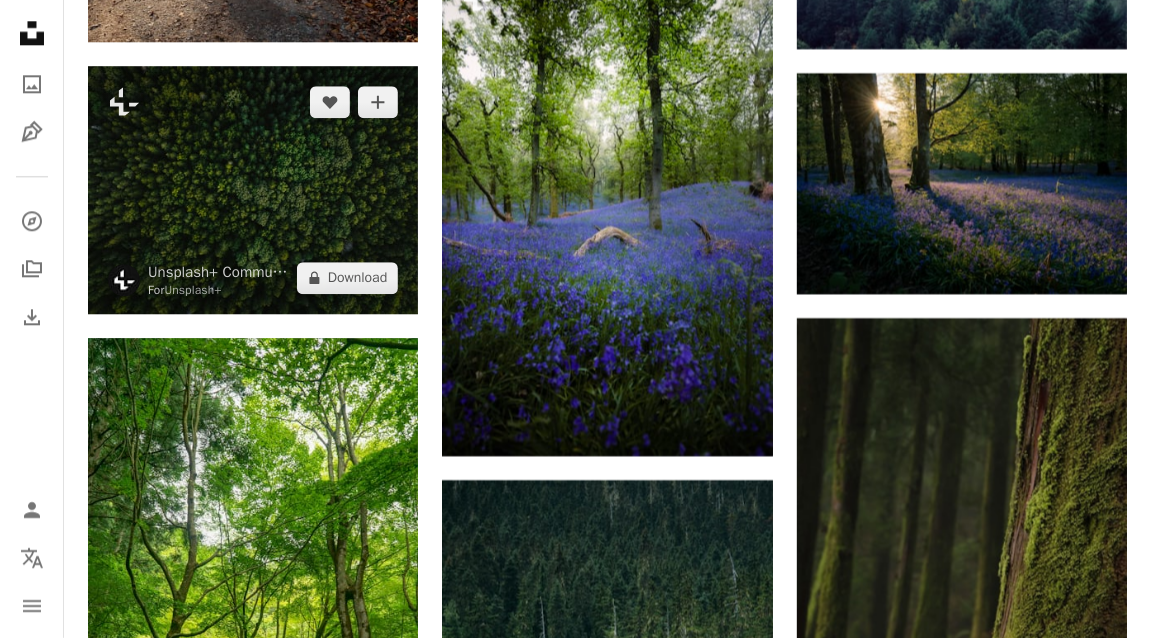 click at bounding box center (253, 190) 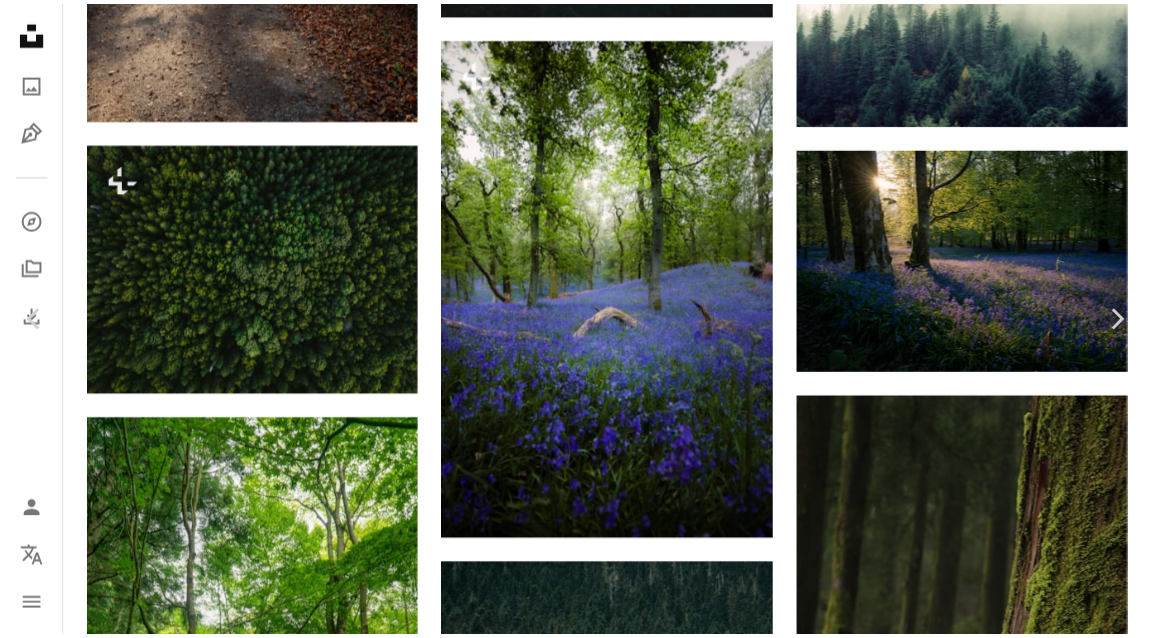 scroll, scrollTop: 2600, scrollLeft: 0, axis: vertical 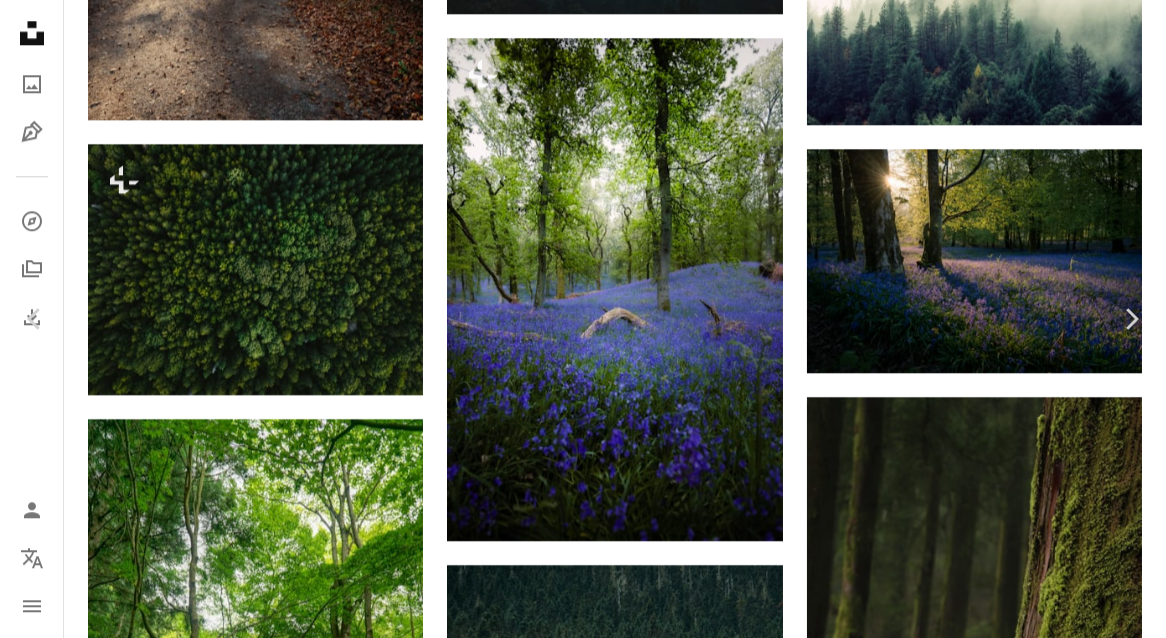 click on "An X shape Chevron left Chevron right Unsplash+ Community For Unsplash+ A heart A plus sign Edit image Plus sign for Unsplash+ A lock Download Zoom in Featured in Photos A forward-right arrow Share More Actions Calendar outlined Published on October 5, 2022 Safety Licensed under the Unsplash+ License forest trees wallpapers drone backgrounds 4k forest woods aerial wallpaper hd woodland dark green forest drone photography dark green aesthetic aerial photography treetops drone footage Free stock photos From this series Chevron right Plus sign for Unsplash+ Plus sign for Unsplash+ Plus sign for Unsplash+ Plus sign for Unsplash+ Plus sign for Unsplash+ Plus sign for Unsplash+ Plus sign for Unsplash+ Plus sign for Unsplash+ Plus sign for Unsplash+ Plus sign for Unsplash+ Related images Plus sign for Unsplash+ A heart A plus sign Unsplash+ Community For Unsplash+ A lock Download Plus sign for Unsplash+ A heart A plus sign Unsplash+ Community For Unsplash+ A lock Download Plus sign for Unsplash+ A heart" at bounding box center (583, 3418) 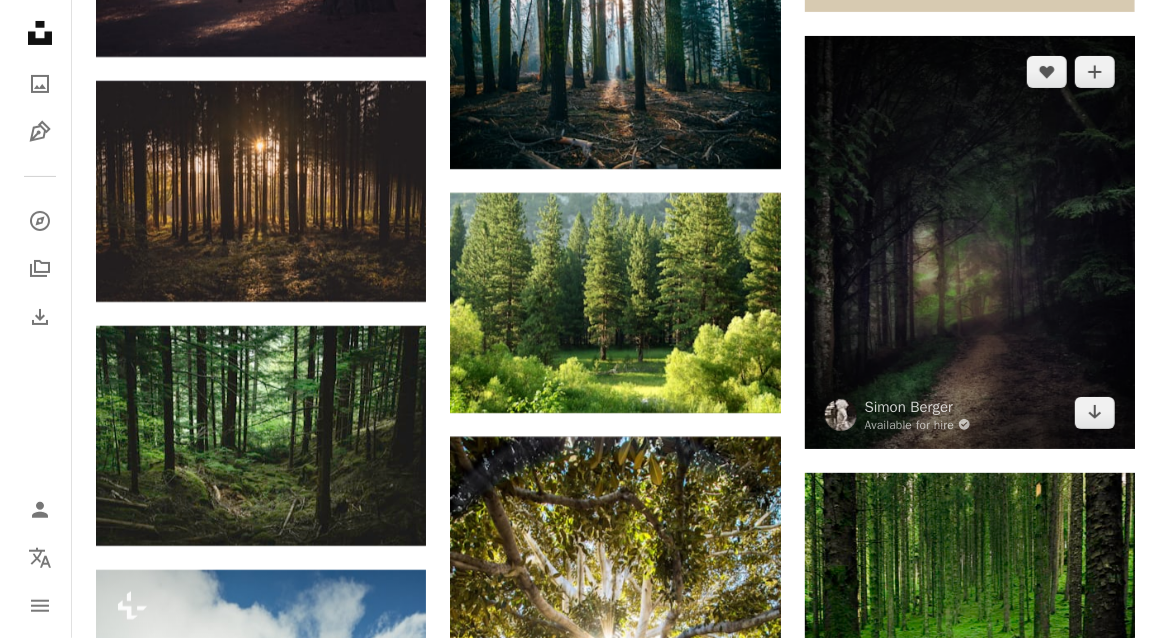 scroll, scrollTop: 7437, scrollLeft: 0, axis: vertical 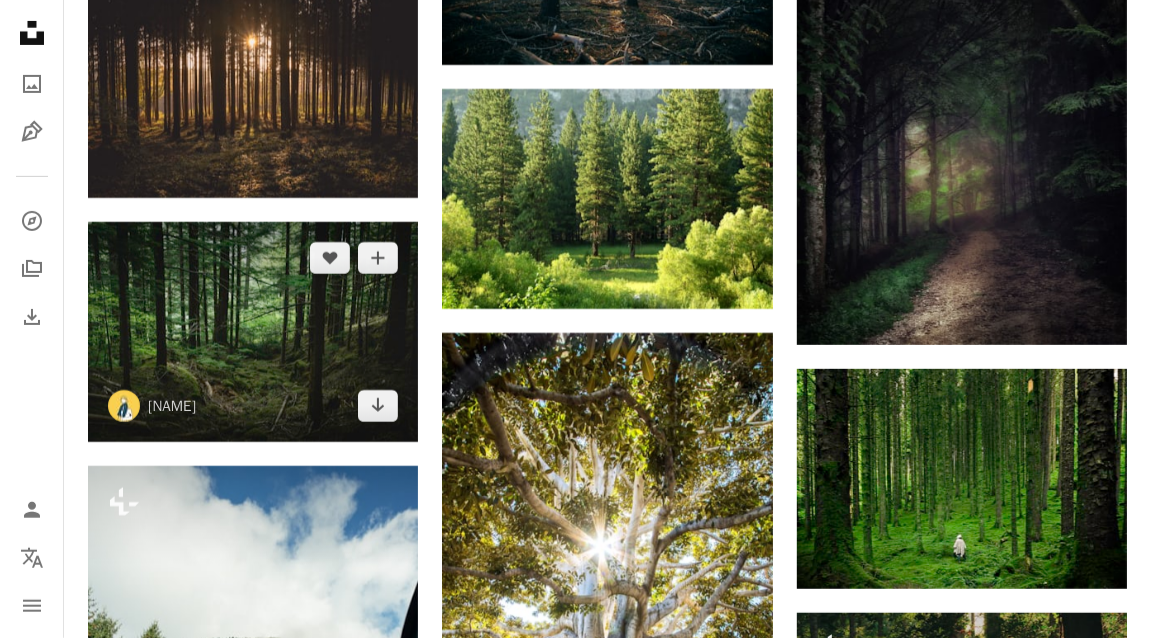 click at bounding box center (253, 332) 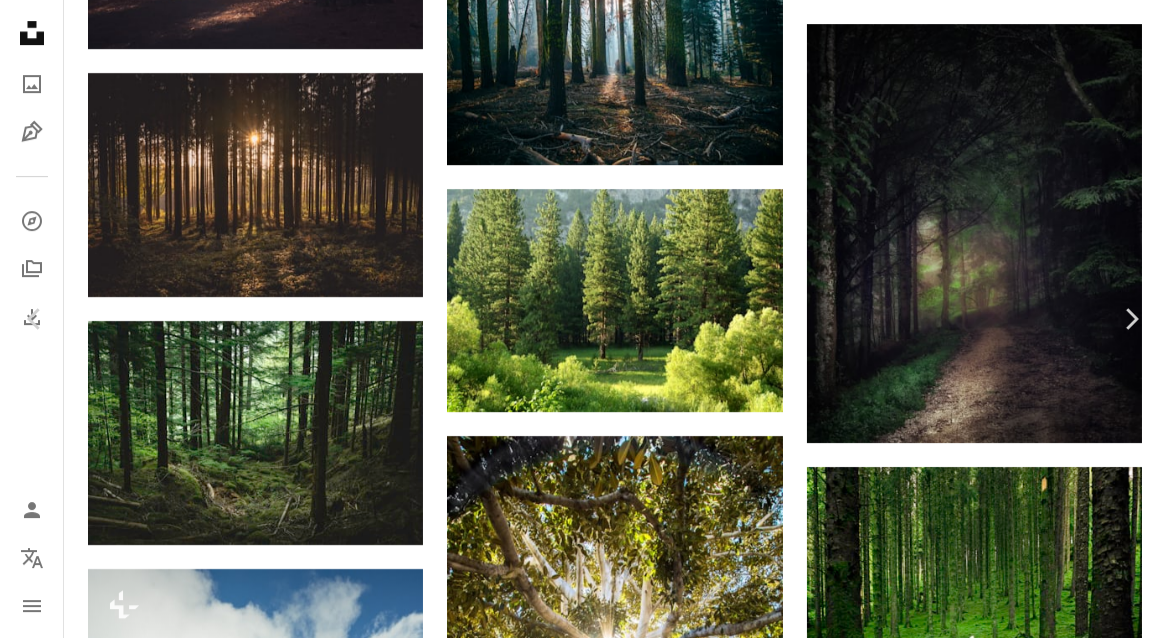 scroll, scrollTop: 0, scrollLeft: 0, axis: both 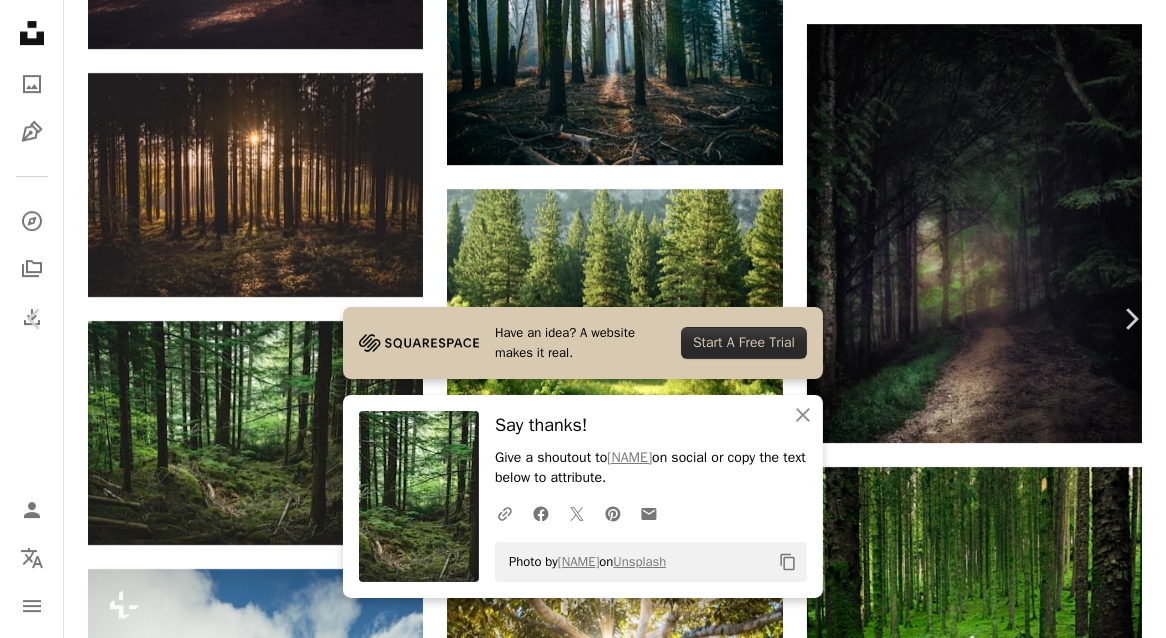 click on "Zoom in" at bounding box center (575, 4551) 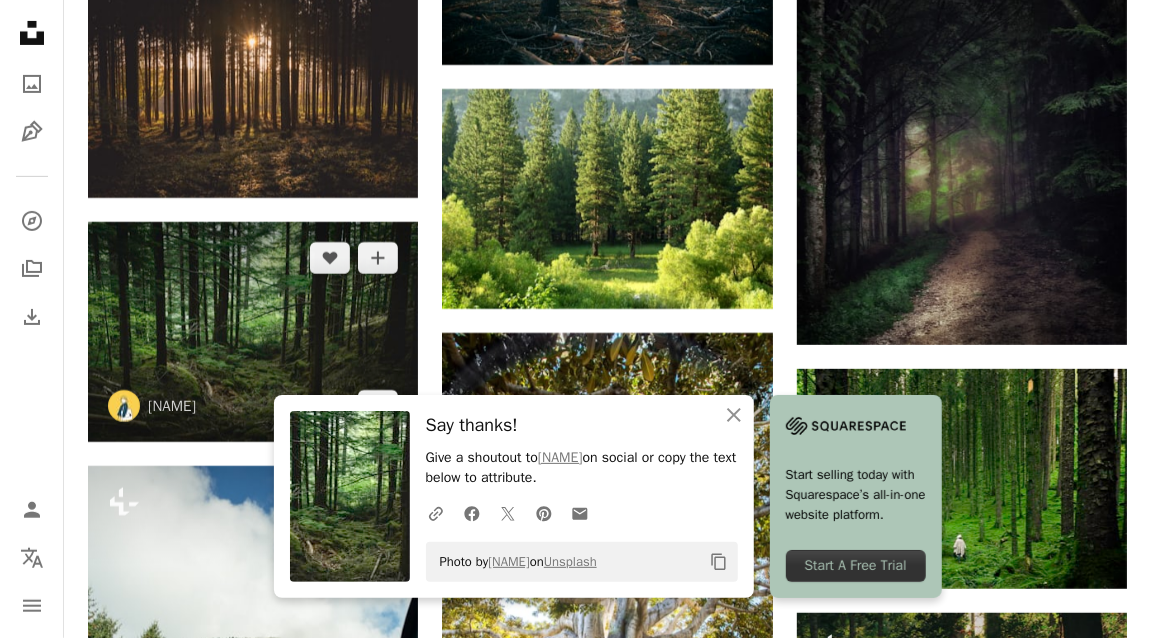 click at bounding box center [253, 332] 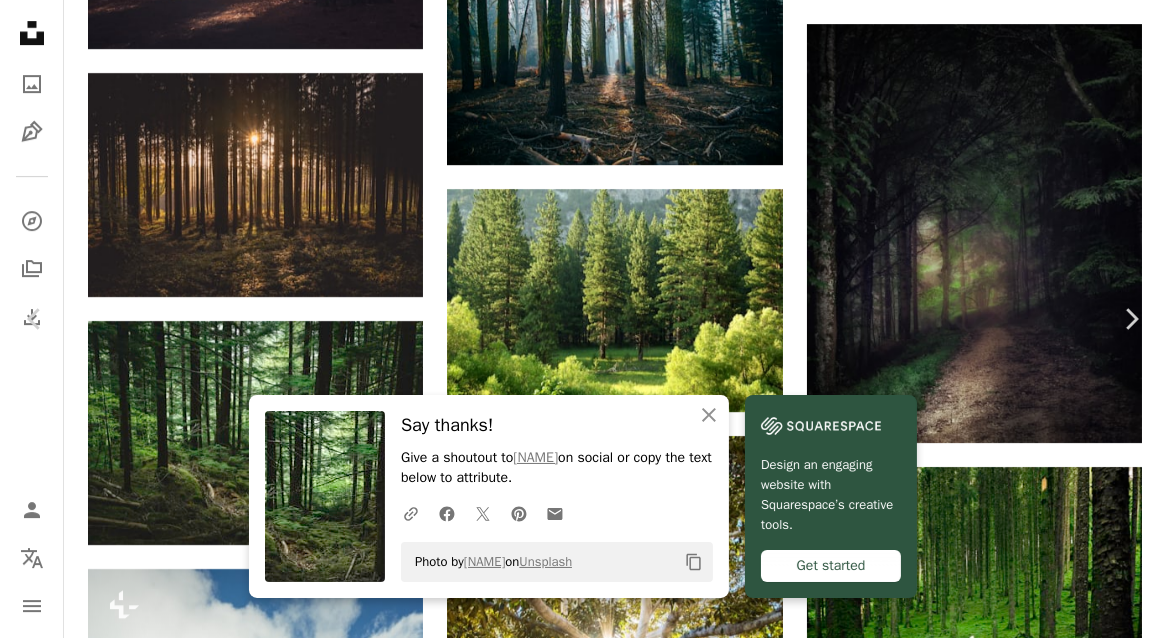 scroll, scrollTop: 499, scrollLeft: 0, axis: vertical 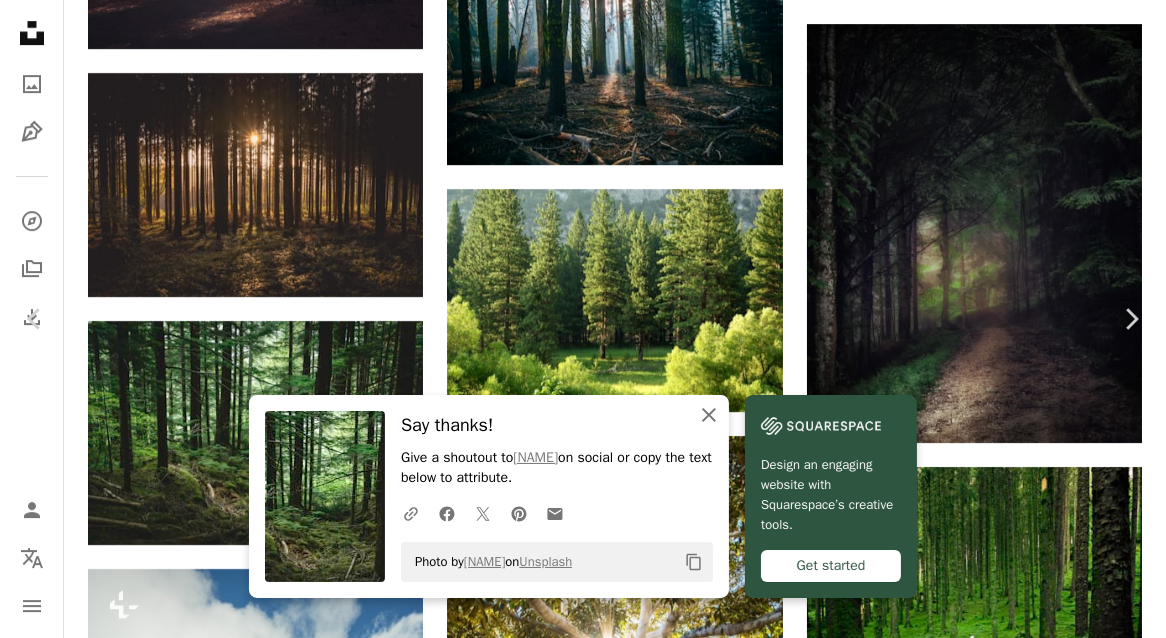 click on "An X shape Close" at bounding box center [709, 415] 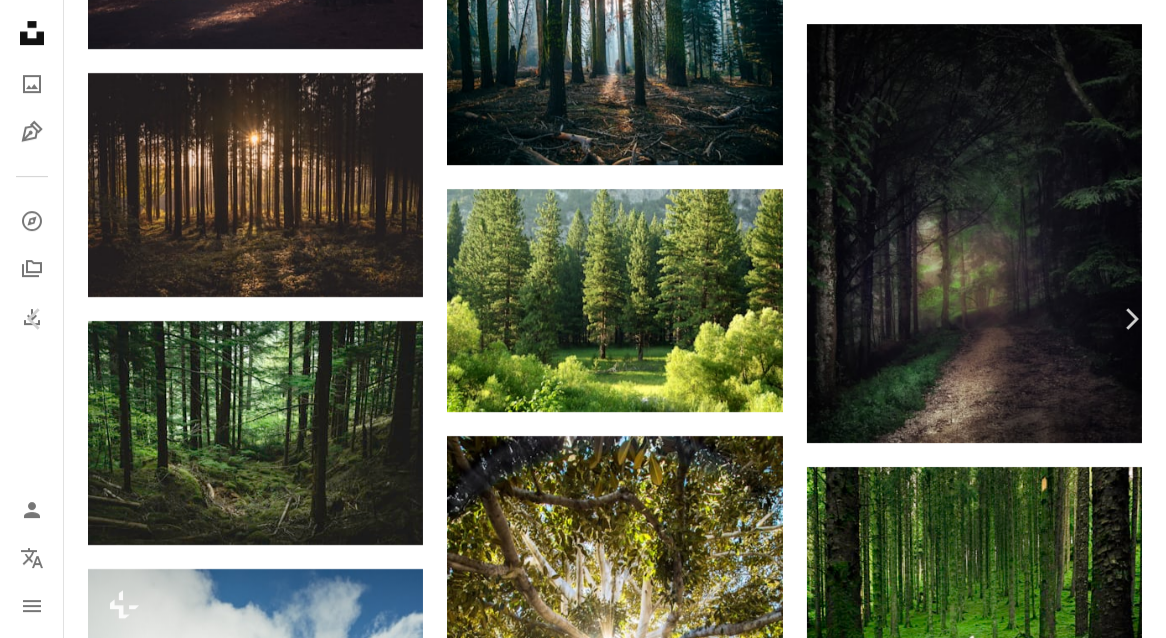 scroll, scrollTop: 3699, scrollLeft: 0, axis: vertical 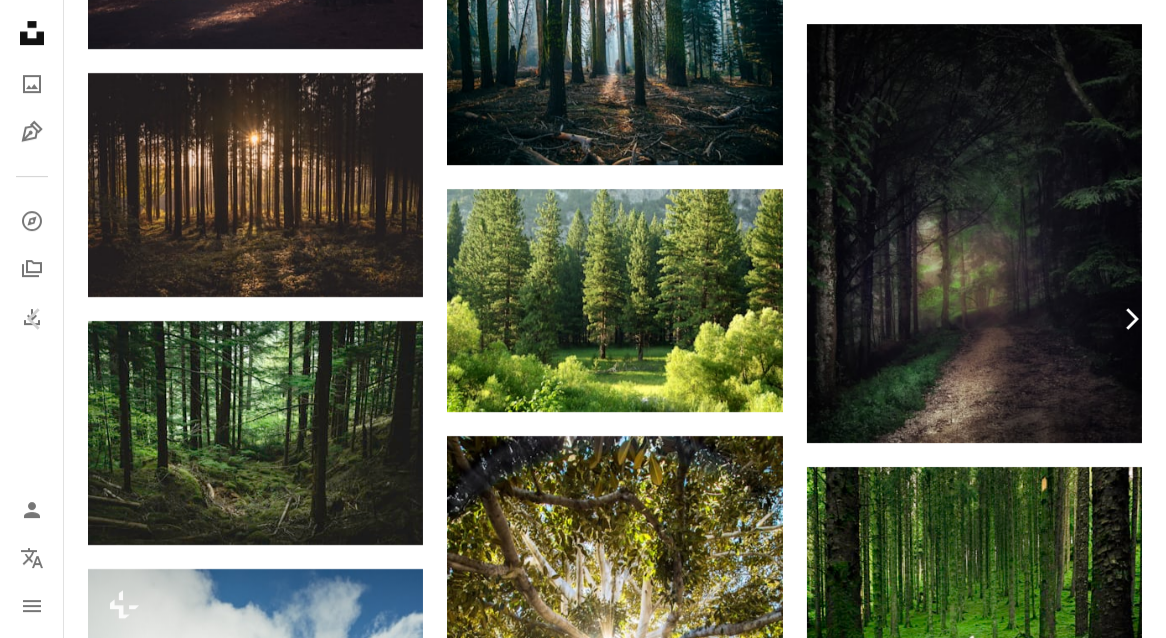 click on "Chevron right" at bounding box center [1131, 319] 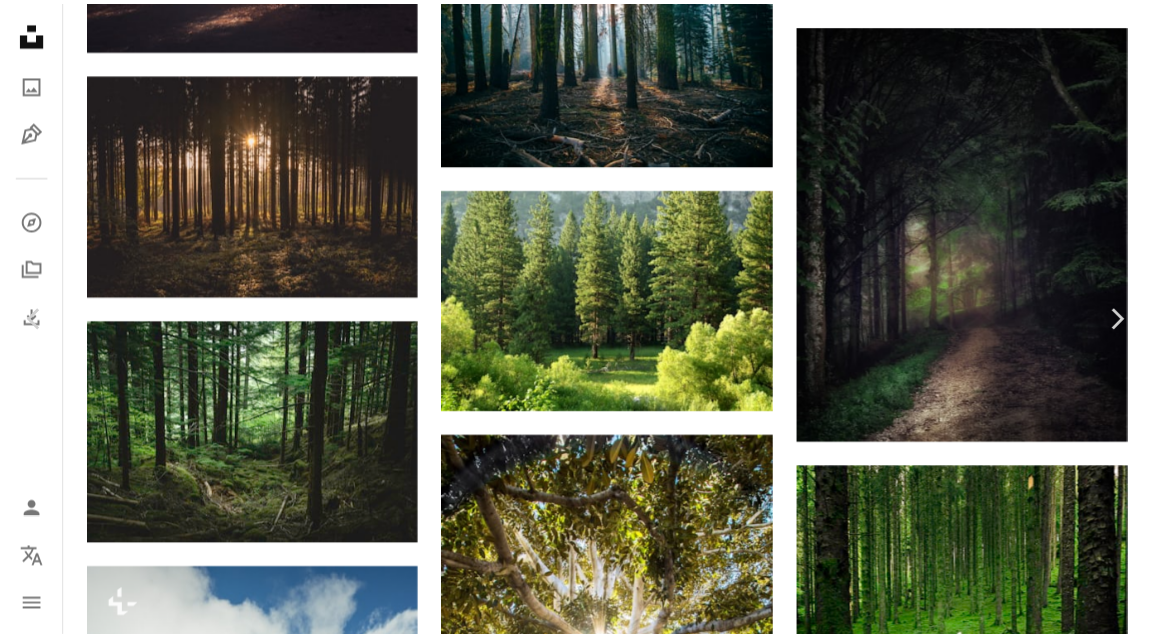 scroll, scrollTop: 400, scrollLeft: 0, axis: vertical 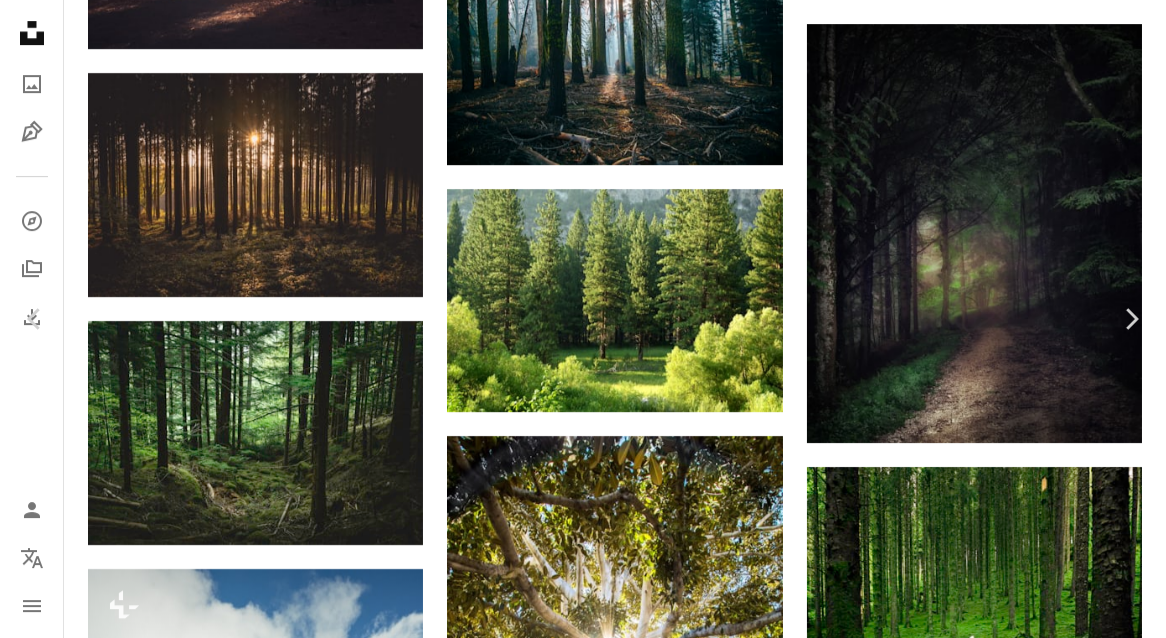 click on "An X shape Chevron left Chevron right Jesse Gardner plasticmind A heart A plus sign Edit image   Plus sign for Unsplash+ Download free Chevron down Zoom in Views 6,780,474 Downloads 52,586 Featured in Photos A forward-right arrow Share Info icon Info More Actions Pacific Forests A map marker Yosemite Valley, United States Calendar outlined Published on  [DATE], [YEAR] Camera Canon, EOS 5D Mark II Safety Free to use under the  Unsplash License forest dark sun light shadow california forest wallpaper sunlight tree background forest background yosemite woodland tree wallpaper branch sun ray ray background land plant grey Free images Browse premium related images on iStock  |  Save 20% with code UNSPLASH20 View more on iStock  ↗ Related images A heart A plus sign Daniel Eliashevskyi Arrow pointing down Plus sign for Unsplash+ A heart A plus sign Josh Hild For  Unsplash+ A lock   Download A heart A plus sign Elizabeth Gottwald Available for hire A checkmark inside of a circle Arrow pointing down A heart For" at bounding box center (583, 4492) 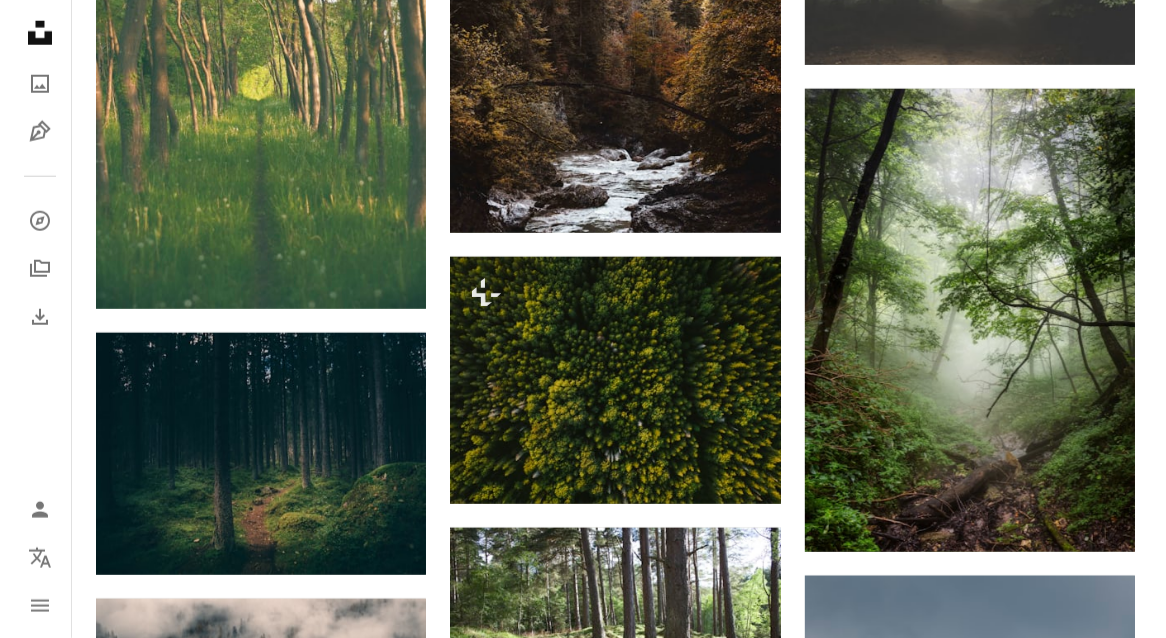 scroll, scrollTop: 11837, scrollLeft: 0, axis: vertical 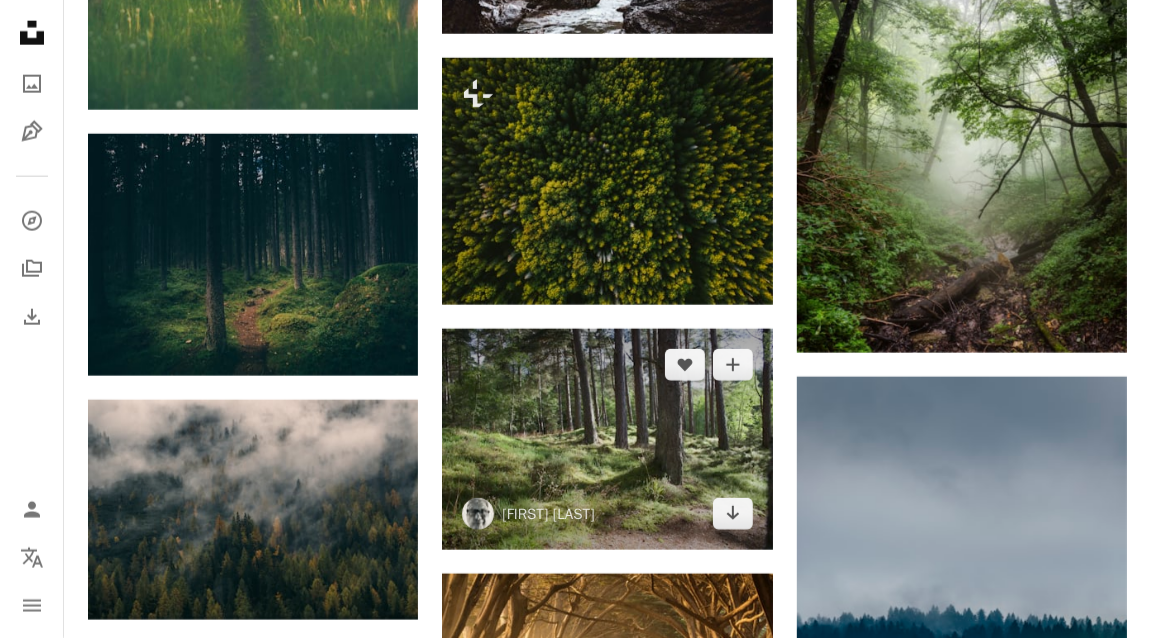 click at bounding box center (607, 439) 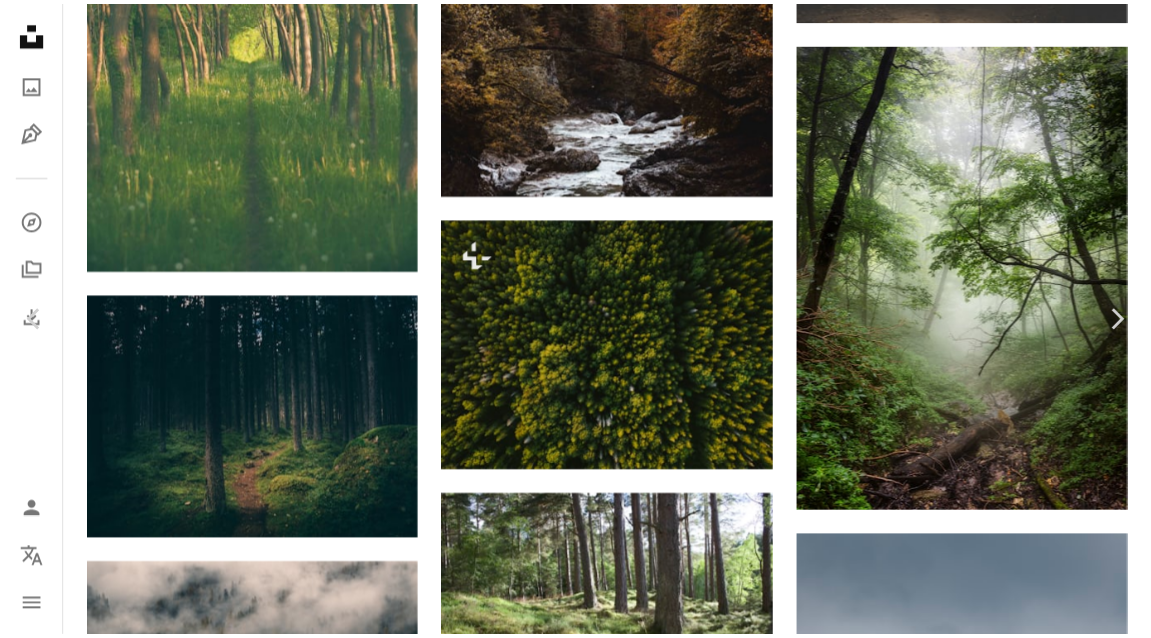 scroll, scrollTop: 0, scrollLeft: 0, axis: both 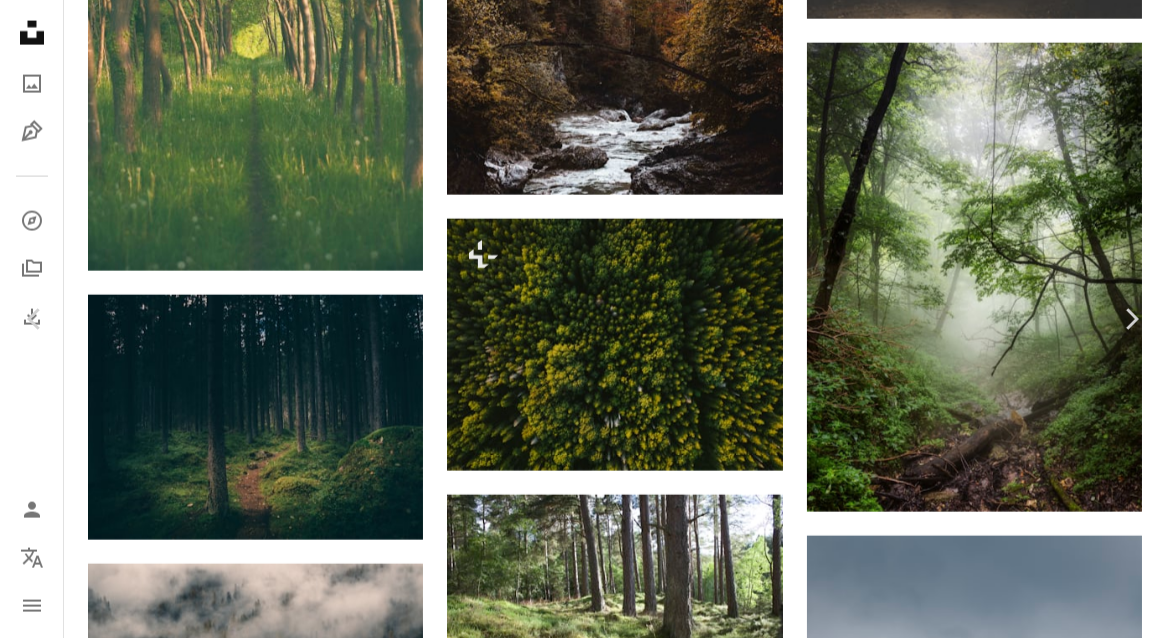 click on "An X shape Chevron left Chevron right [NAME] redevo A heart A plus sign Edit image Plus sign for Unsplash+ Download free Chevron down Zoom in Views 5,723,948 Downloads 44,376 Featured in Photos A forward-right arrow Share Info icon Info More Actions Calendar outlined Published on January 26, 2015 Camera Canon, EOS 5D Safety Free to use under the Unsplash License forest green plant sun light grass trees forest wallpaper hill woods forest background forrest explore hike filter trail day foliage trunk wander HD Wallpapers Browse premium related images on iStock | Save 20% with code UNSPLASH20 View more on iStock ↗ Related images A heart A plus sign [NAME] Arrow pointing down Plus sign for Unsplash+ A heart A plus sign [NAME] For Unsplash+ A lock Download A heart A plus sign [NAME] Arrow pointing down A heart A plus sign [NAME] Arrow pointing down Plus sign for Unsplash+ A heart A plus sign [NAME] For Unsplash+ A lock Download A heart A plus sign A heart For" at bounding box center (583, 4695) 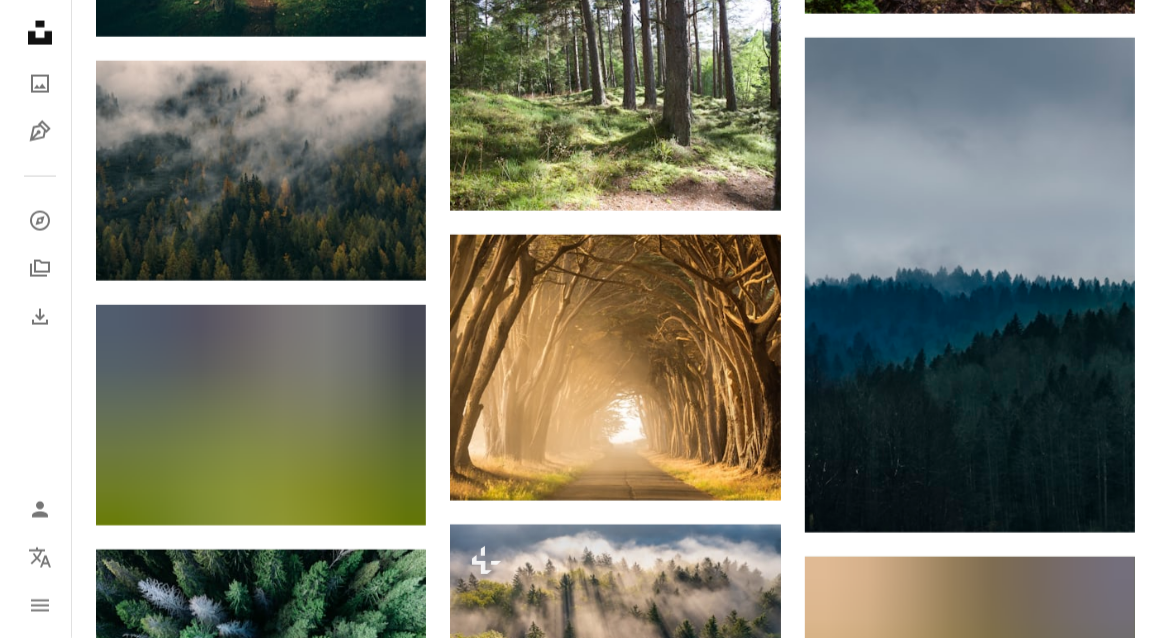 scroll, scrollTop: 12338, scrollLeft: 0, axis: vertical 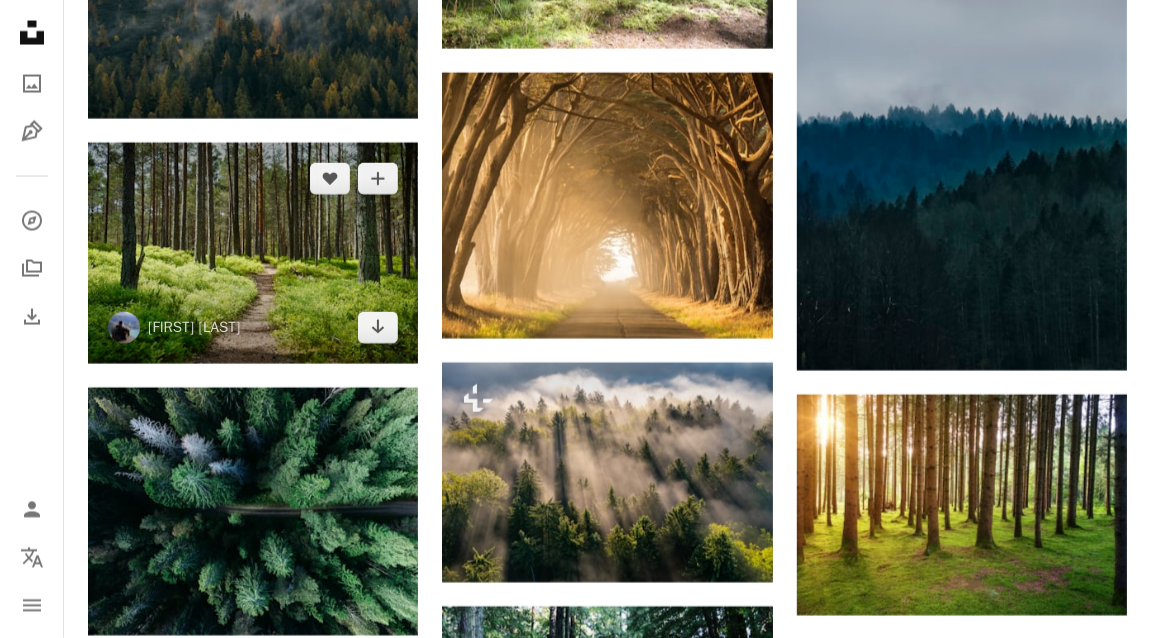 click at bounding box center [253, 253] 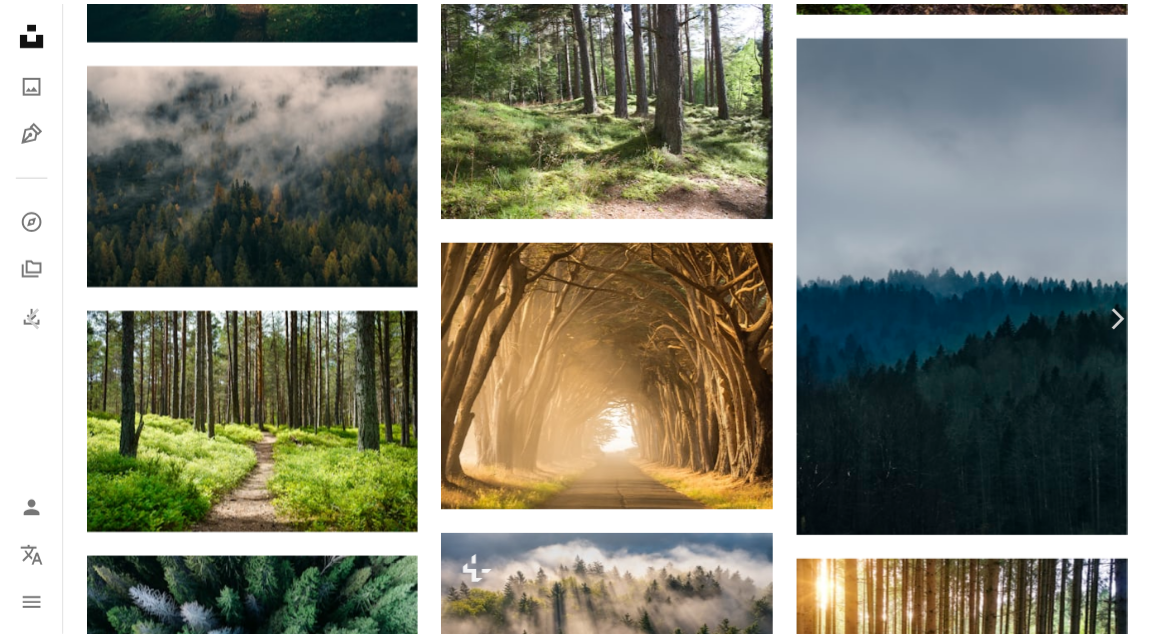 scroll, scrollTop: 99, scrollLeft: 0, axis: vertical 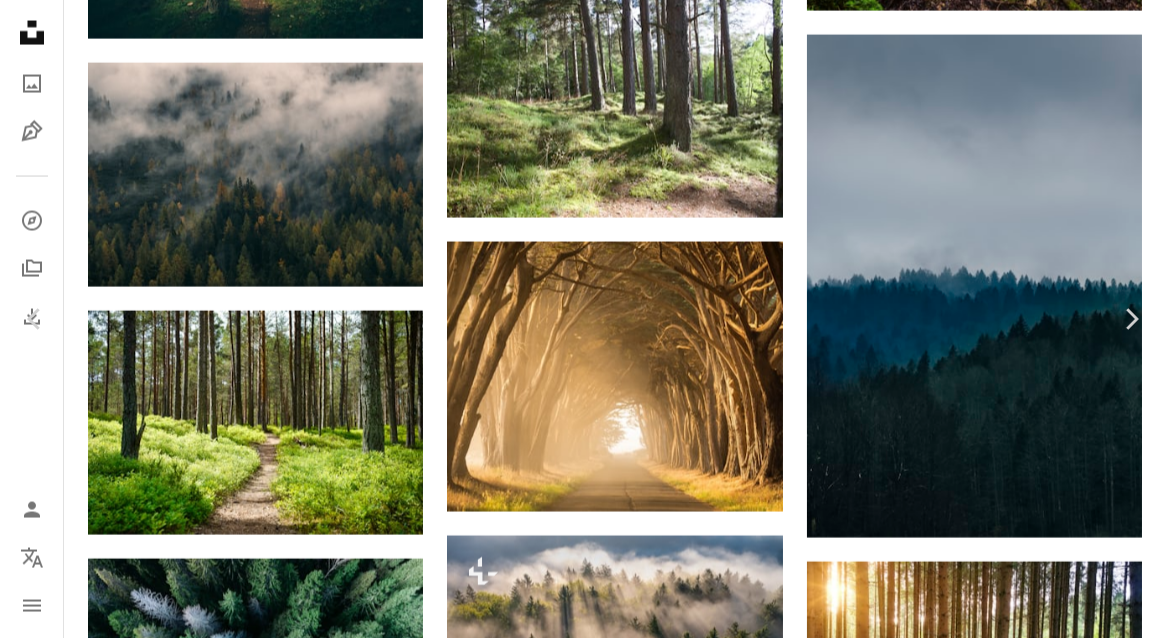click on "A X shape Unsplash uses cookies and similar technologies to secure our site, provide useful features to free and paying users, and to ensure optimal performance. By clicking "Accept all cookies" or closing this prompt, you consent to the use of all cookies. By clicking "Accept essential only", you consent only to the use of cookies that are strictly necessary for the site to function. See our  Cookie Policy  for more info. Manage cookies Accept essential only Accept all cookies Unsplash logo Unsplash Home A photo Pen Tool A compass A stack of folders Download Person Localization icon navigation menu A magnifying glass ****** An X shape Visual search Get Unsplash+ Log in Submit an image Browse premium images on iStock  |  20% off at iStock  ↗ Browse premium images on iStock 20% off at iStock  ↗ View more  ↗ View more on iStock  ↗ A photo Photos   114k Pen Tool Illustrations   611 A stack of folders Collections   450k A group of people Users   1.2k A copyright icon © License Arrow down Aspect ratio" at bounding box center [583, -4232] 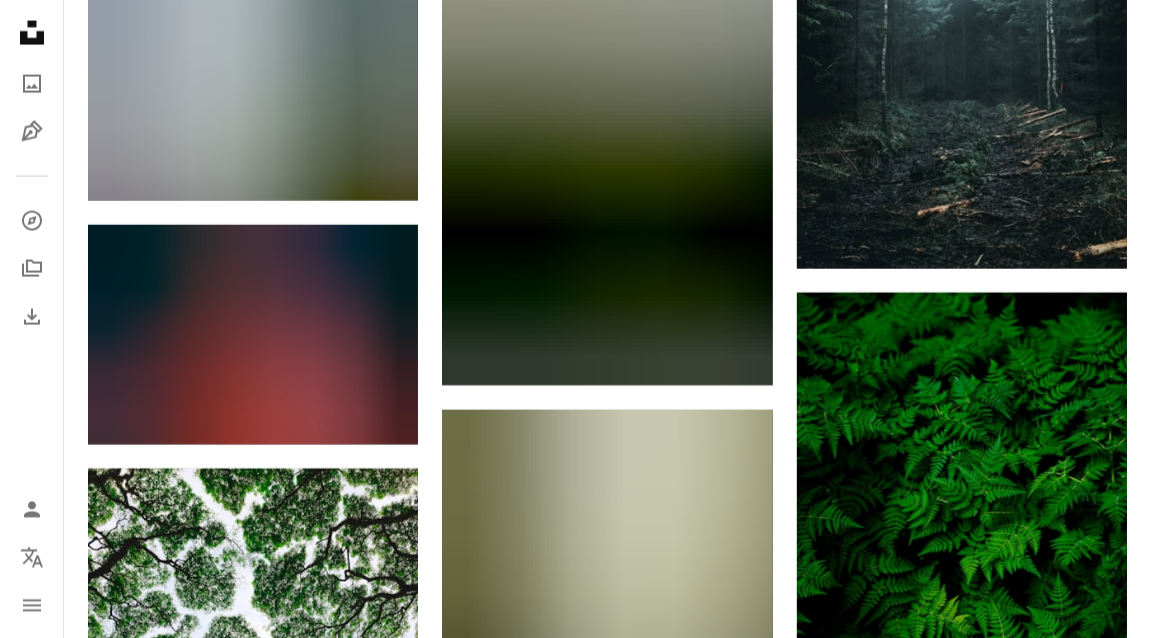 scroll, scrollTop: 15732, scrollLeft: 0, axis: vertical 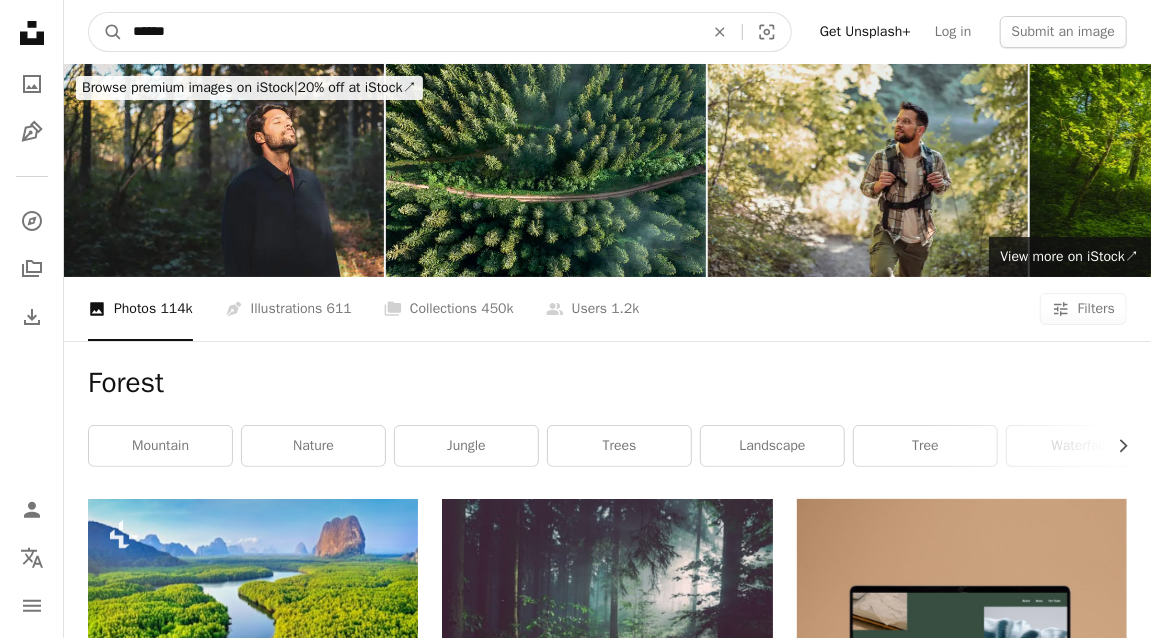click on "******" at bounding box center (410, 32) 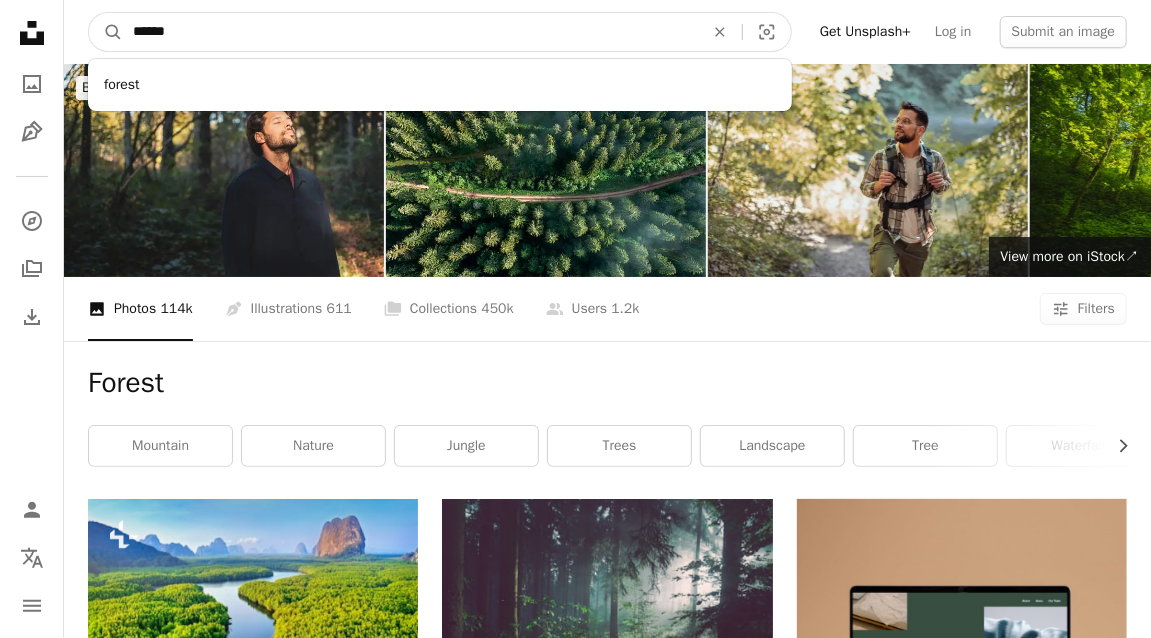 click on "******" at bounding box center (410, 32) 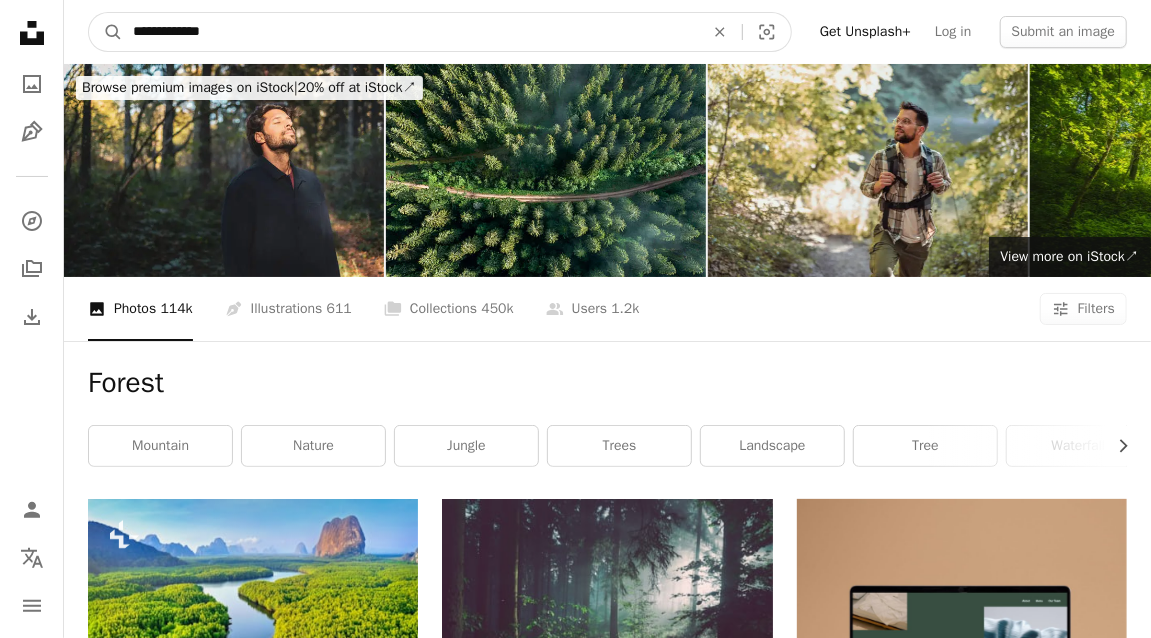 type on "**********" 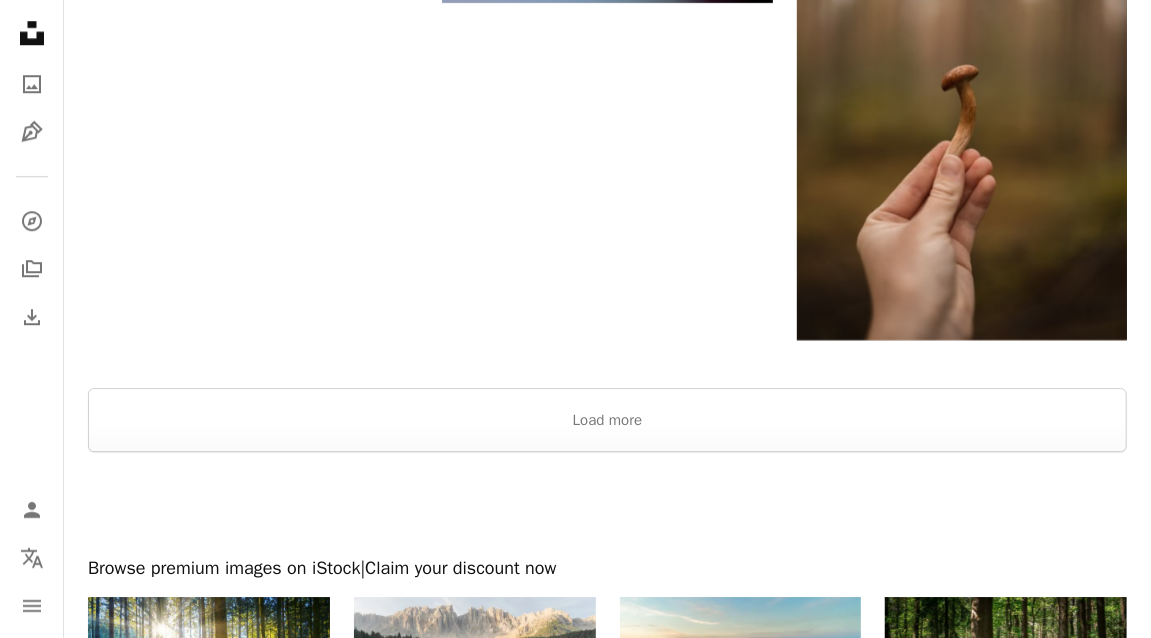 scroll, scrollTop: 2764, scrollLeft: 0, axis: vertical 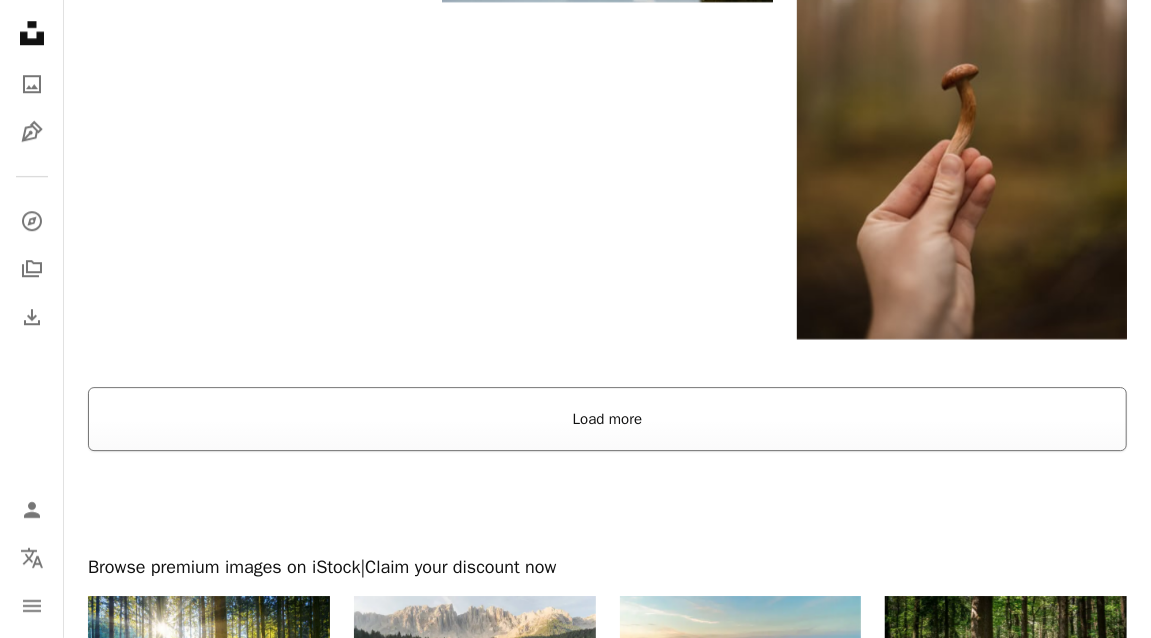 click on "Load more" at bounding box center [607, 419] 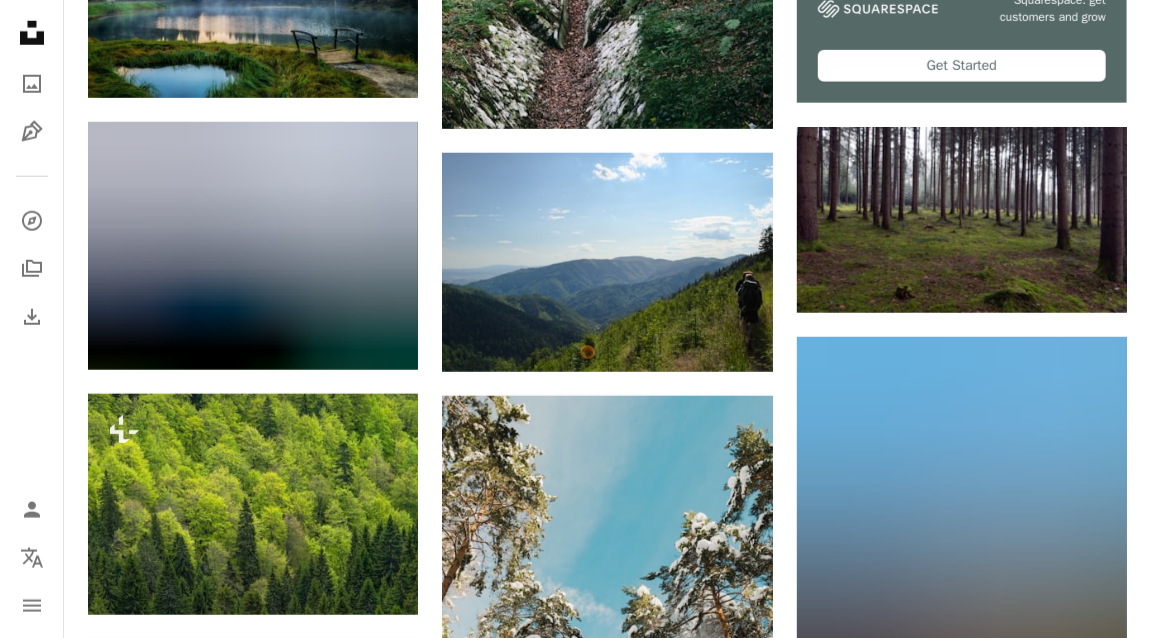 scroll, scrollTop: 896, scrollLeft: 0, axis: vertical 